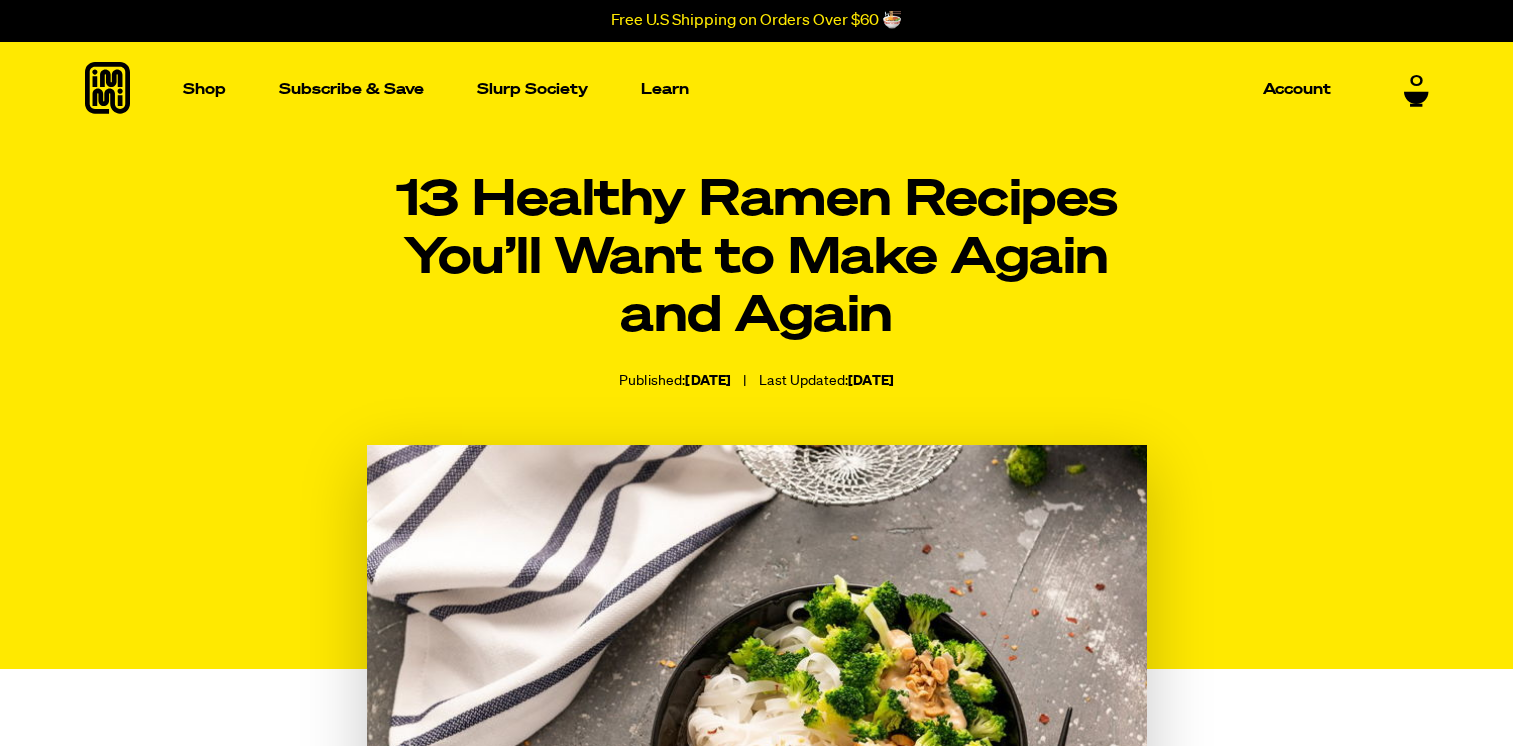 scroll, scrollTop: 400, scrollLeft: 0, axis: vertical 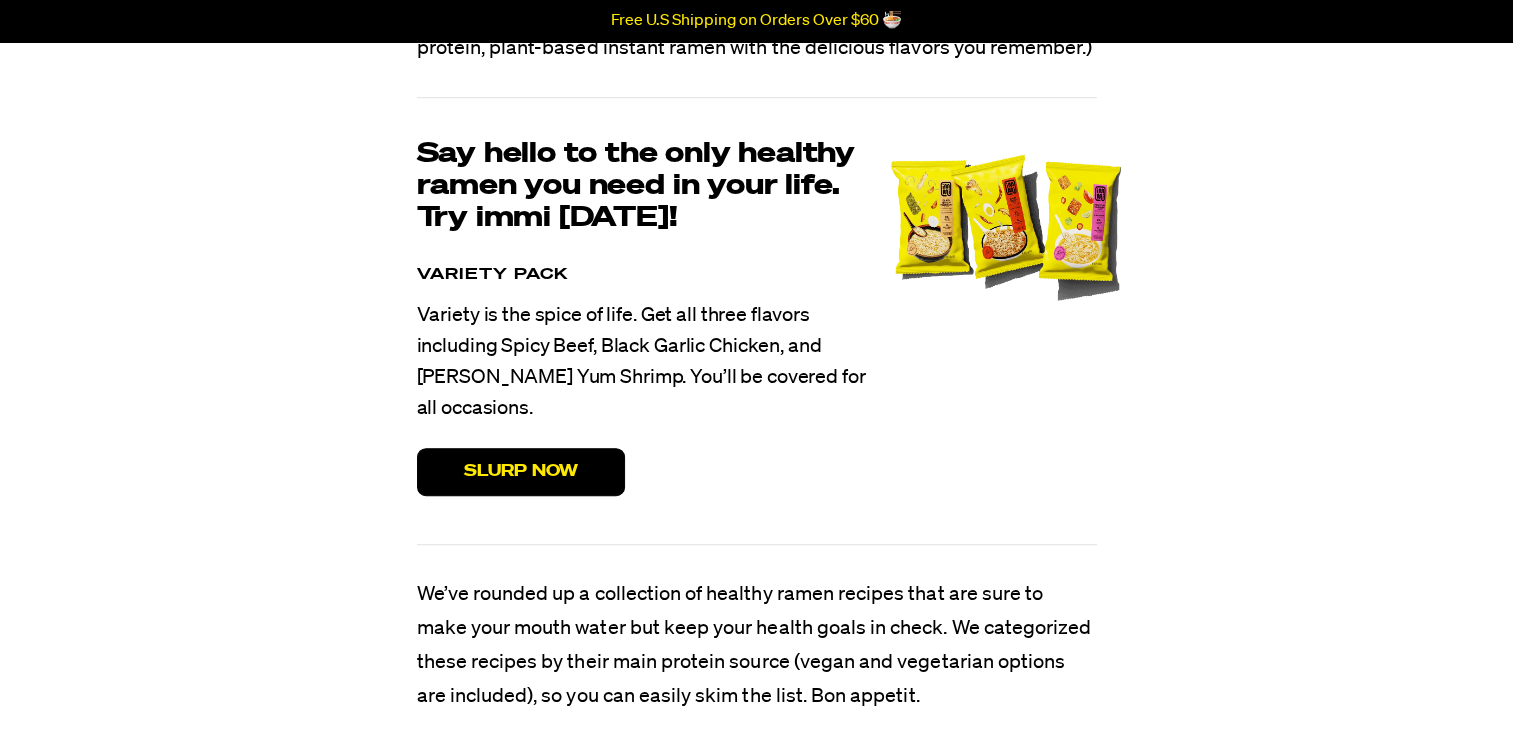 click on "Slurp Now" at bounding box center (521, 472) 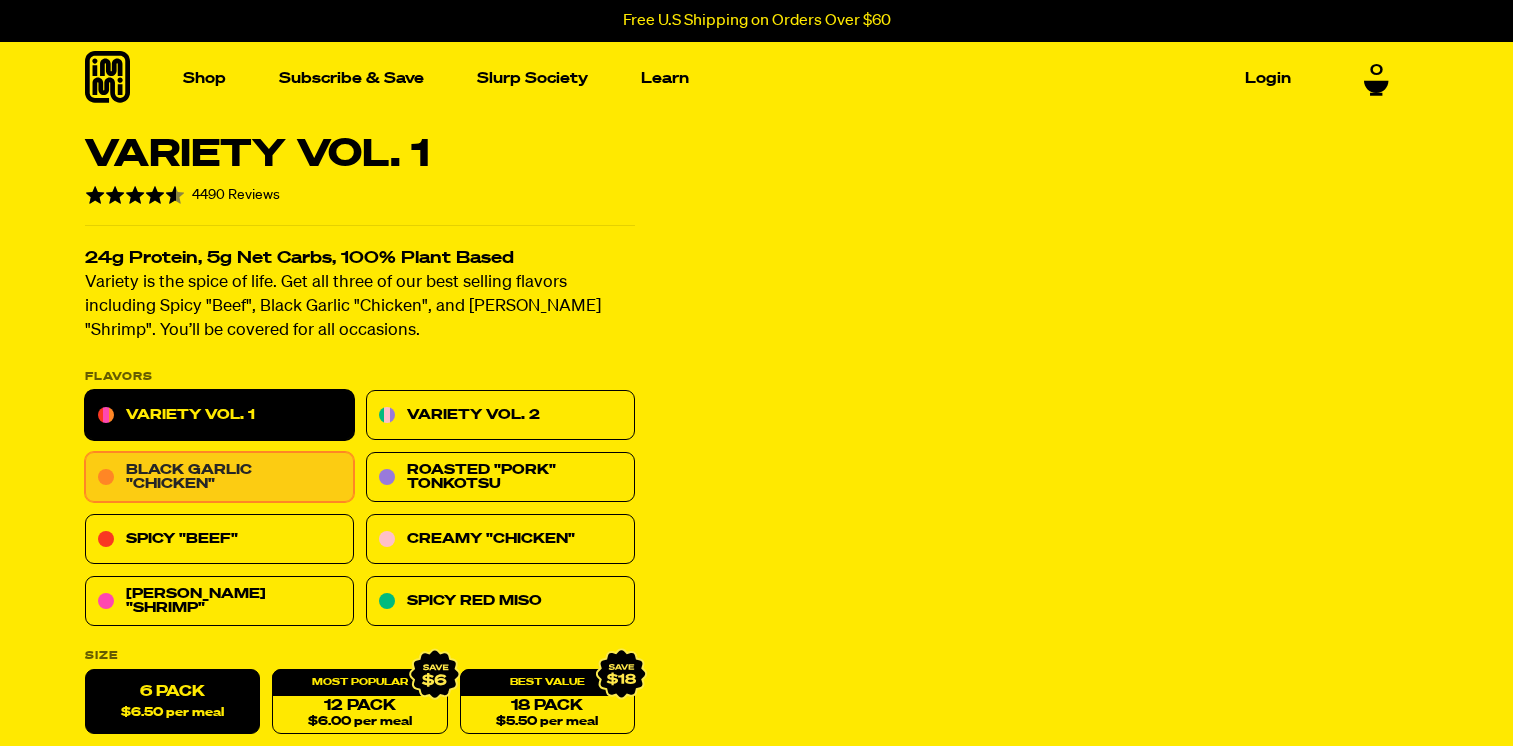 scroll, scrollTop: 0, scrollLeft: 0, axis: both 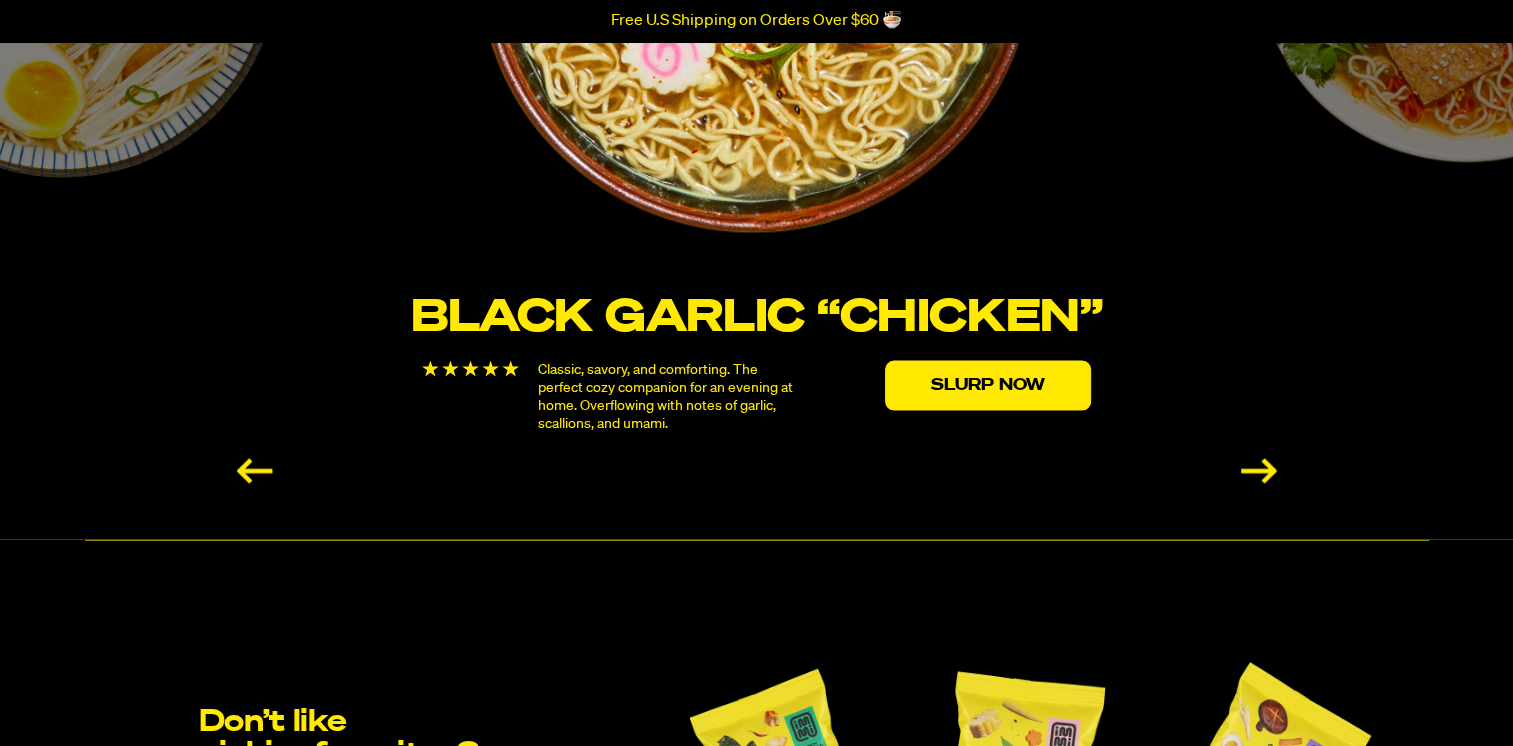 click at bounding box center (1259, 470) 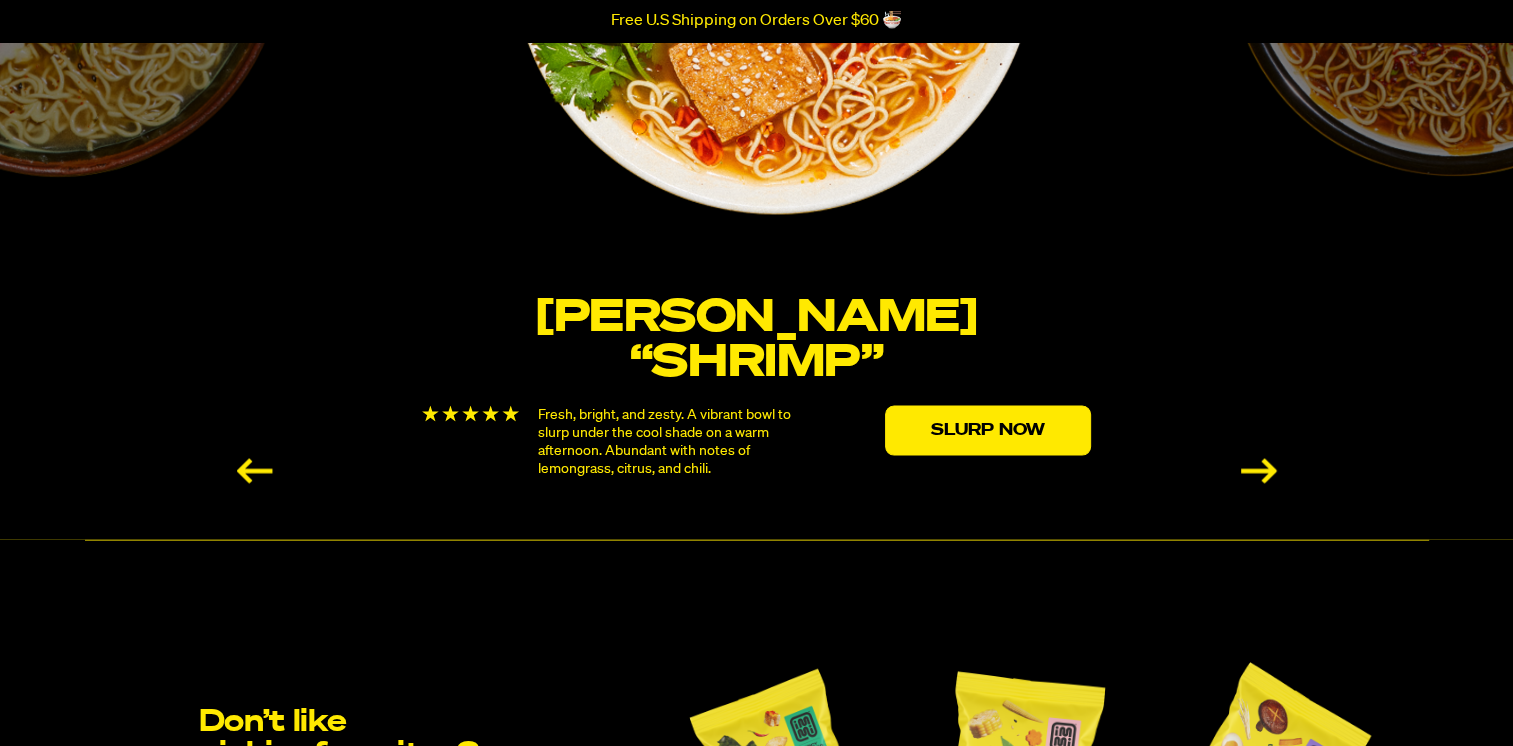 click at bounding box center (255, 470) 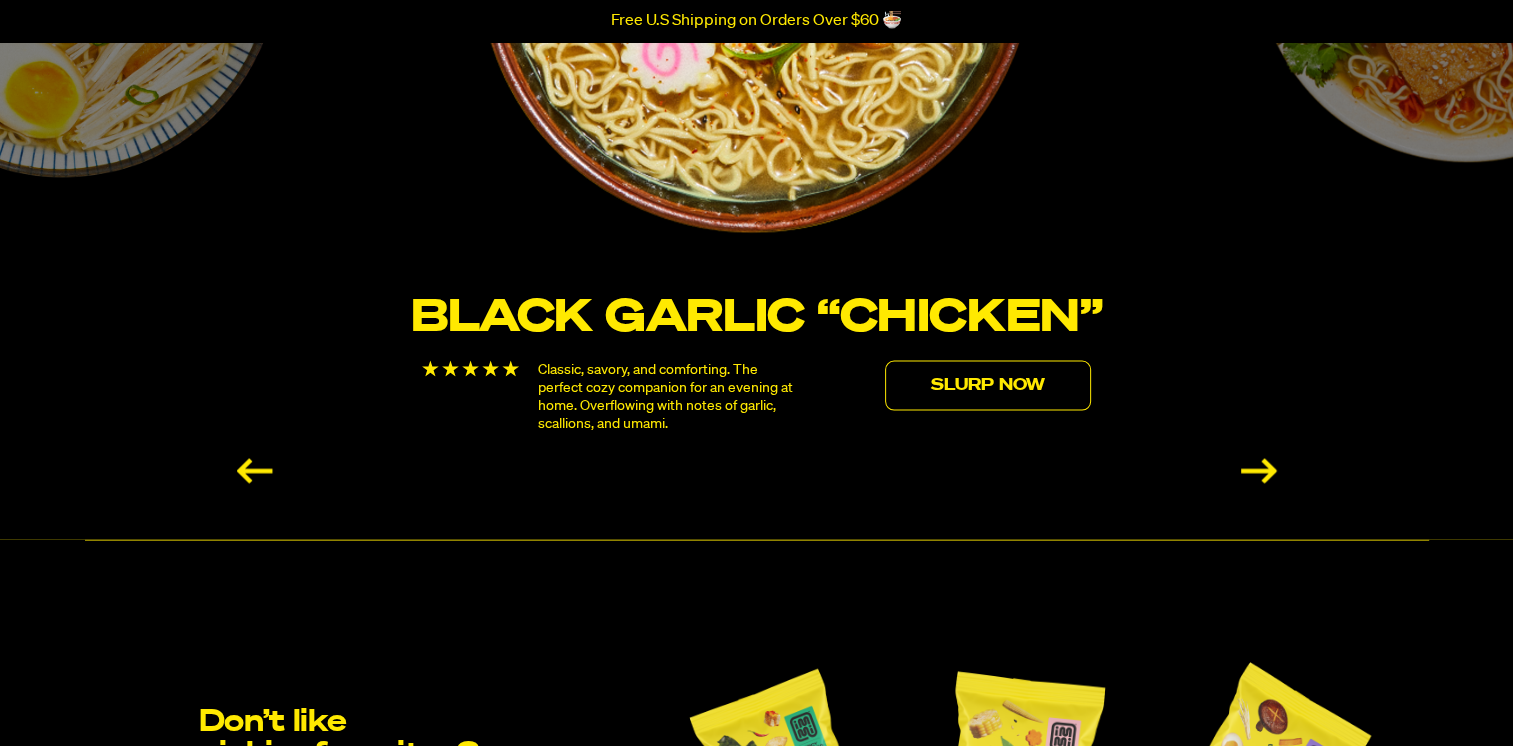 click on "Slurp Now" at bounding box center [988, 385] 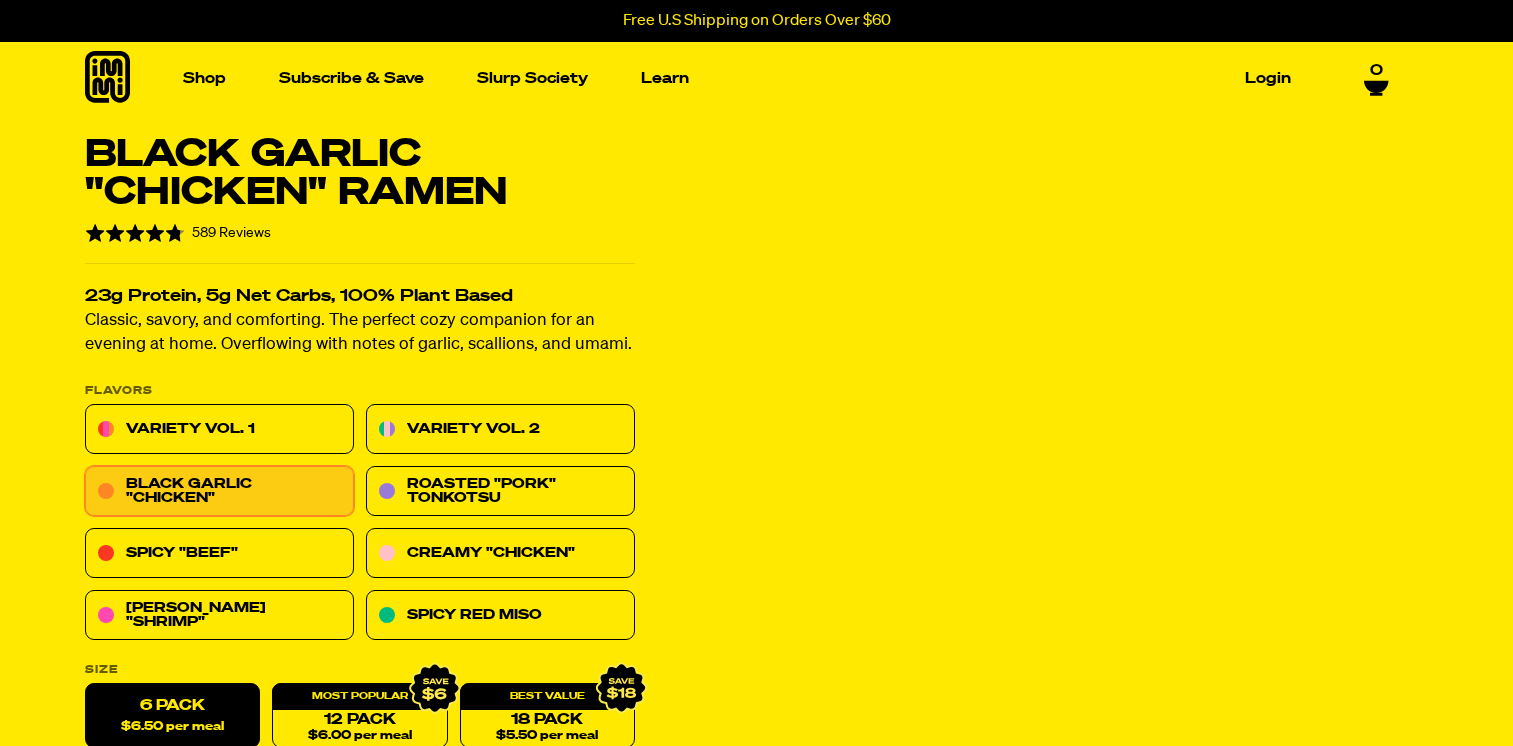 scroll, scrollTop: 0, scrollLeft: 0, axis: both 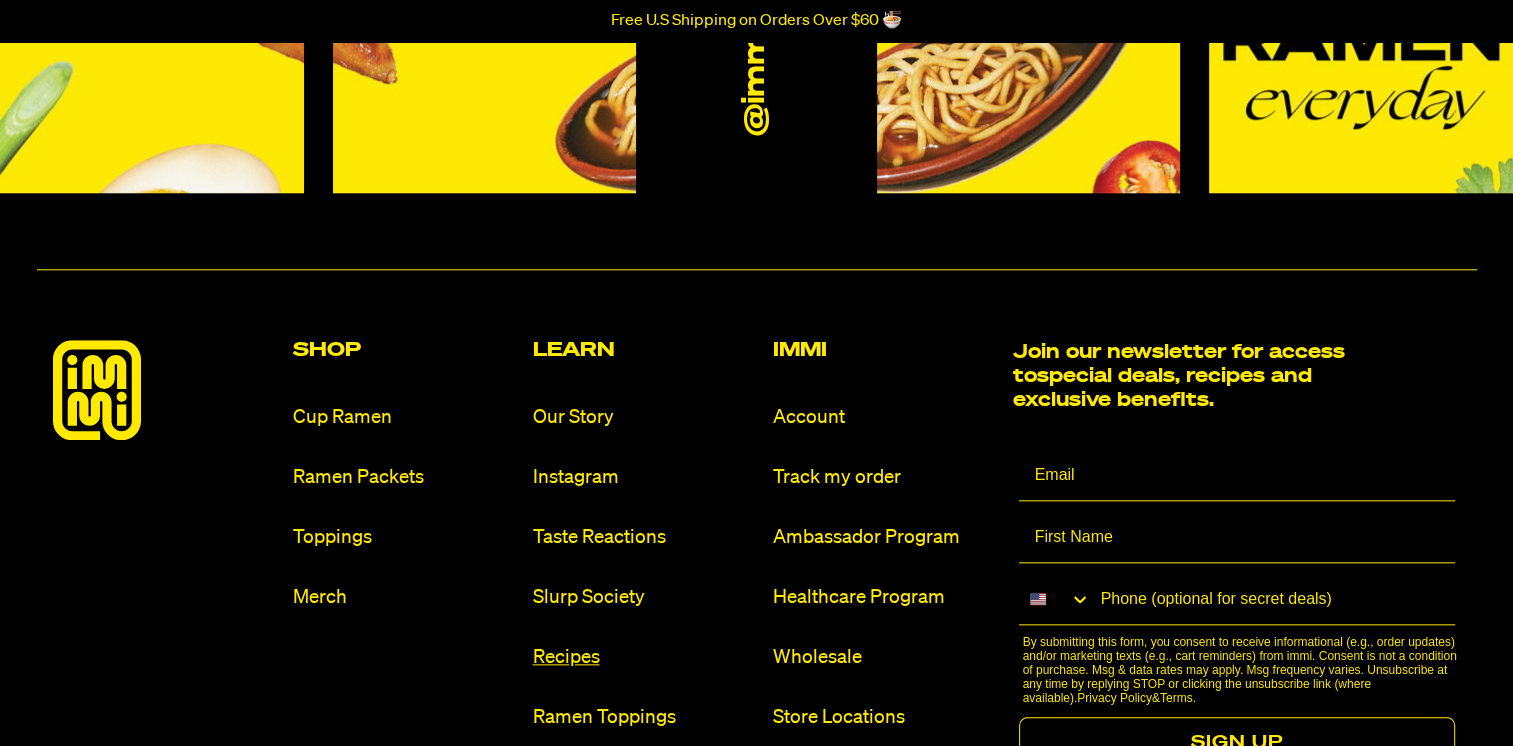 click on "Recipes" at bounding box center [645, 657] 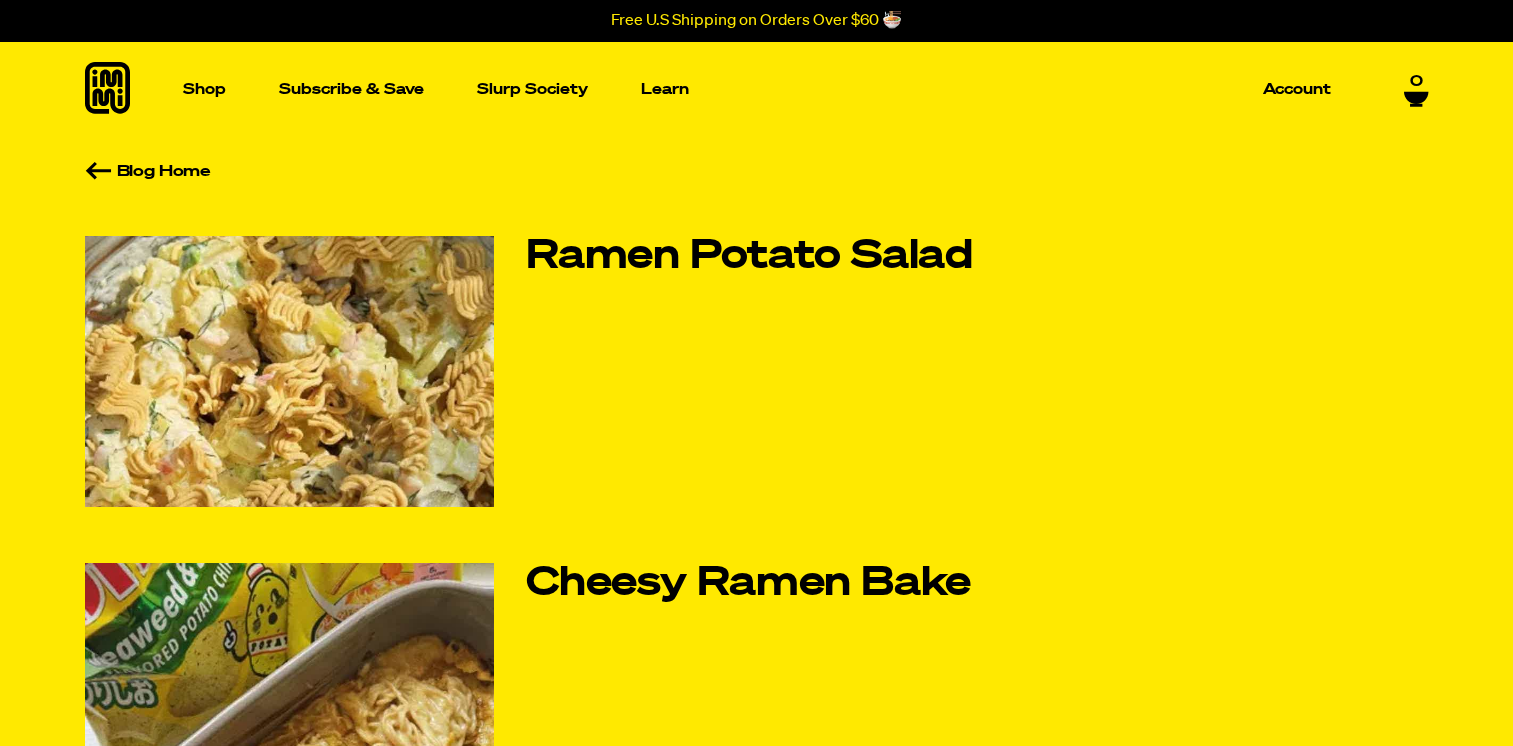 scroll, scrollTop: 0, scrollLeft: 0, axis: both 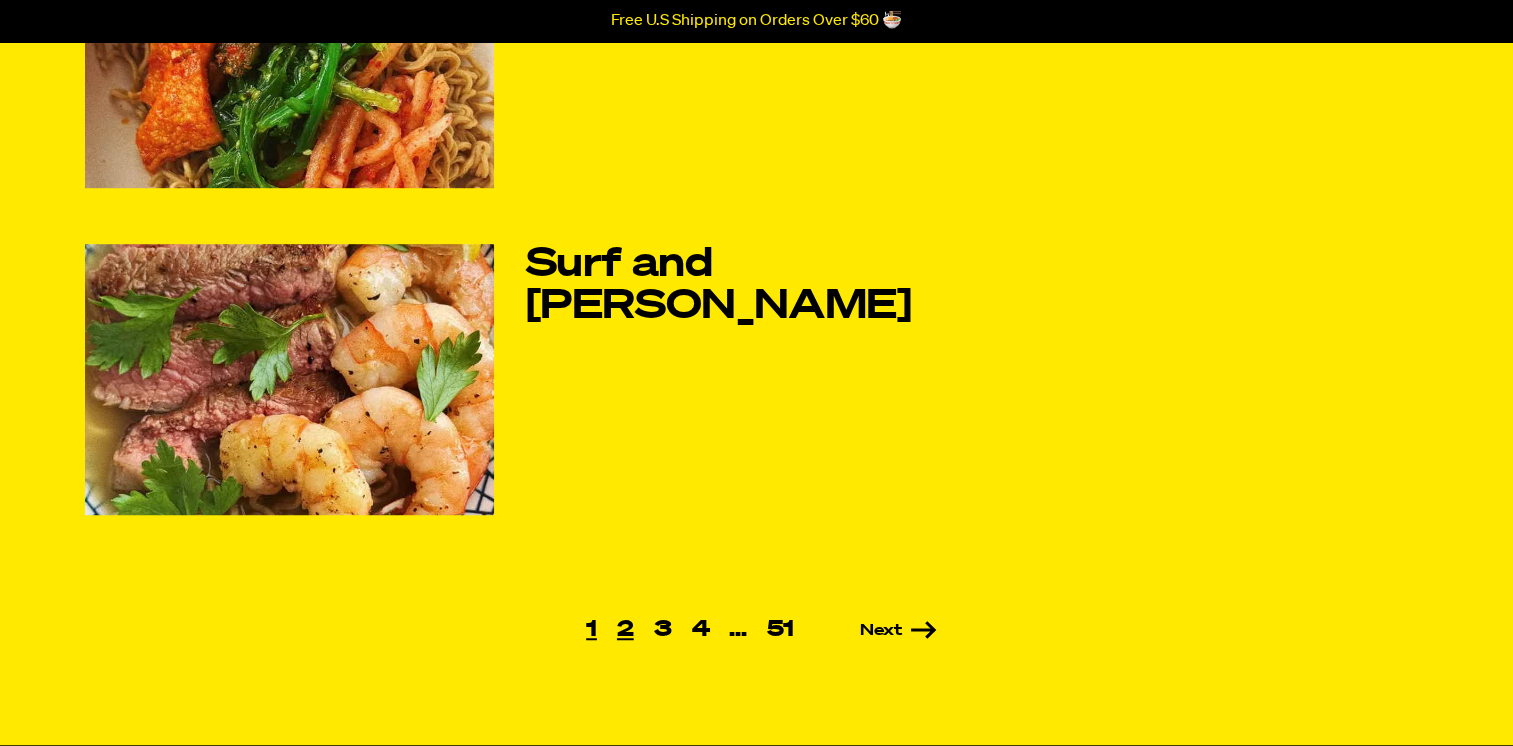 click on "2" at bounding box center (625, 630) 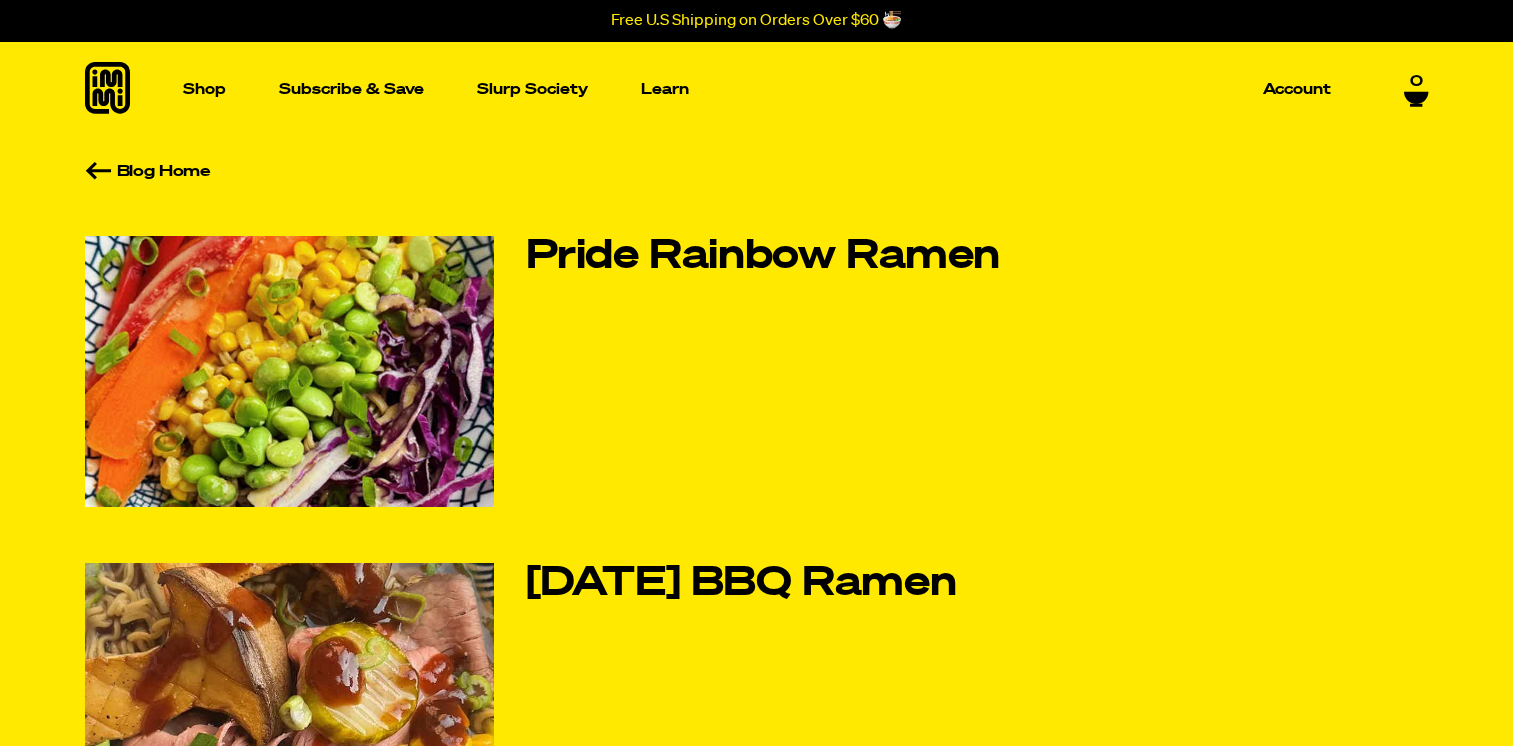 scroll, scrollTop: 0, scrollLeft: 0, axis: both 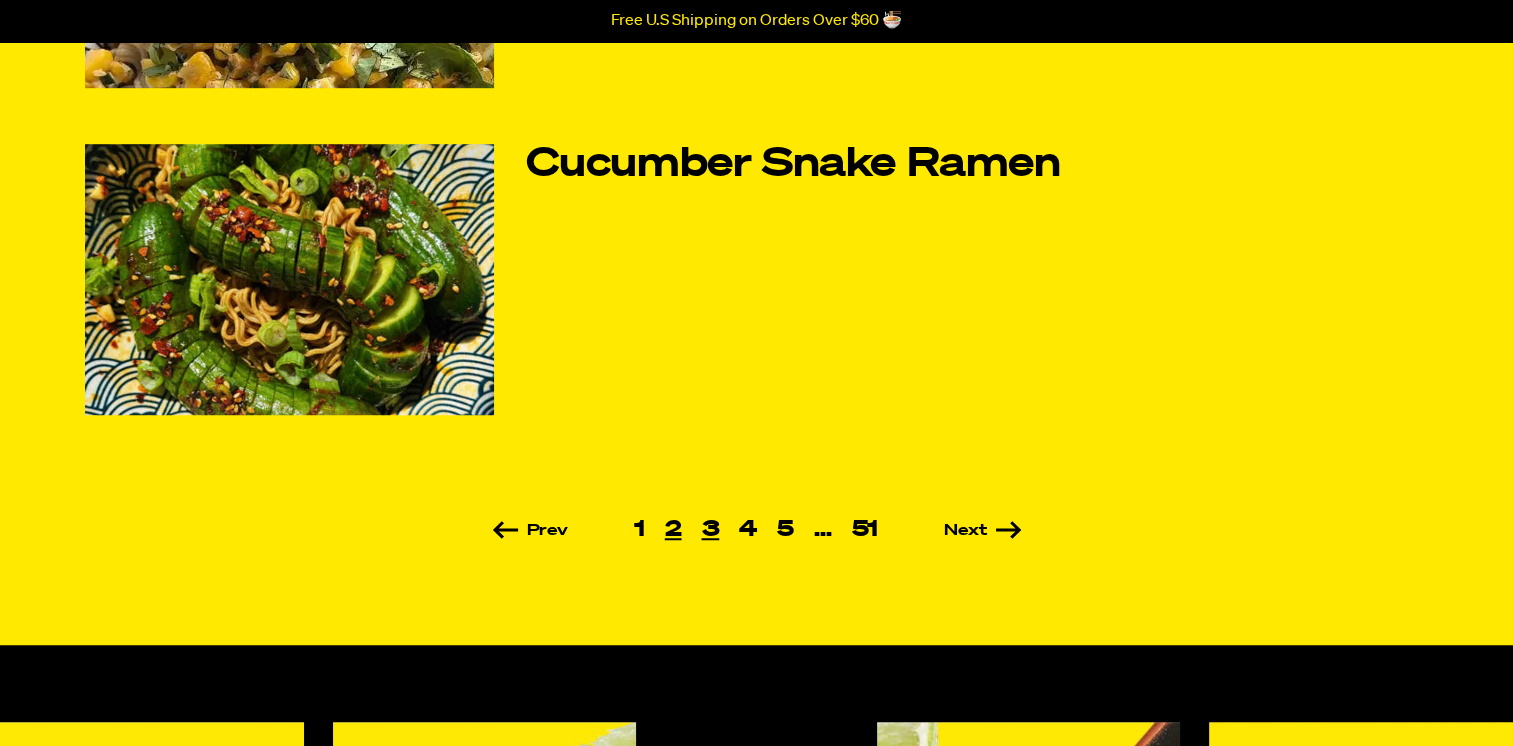 click on "3" at bounding box center (710, 530) 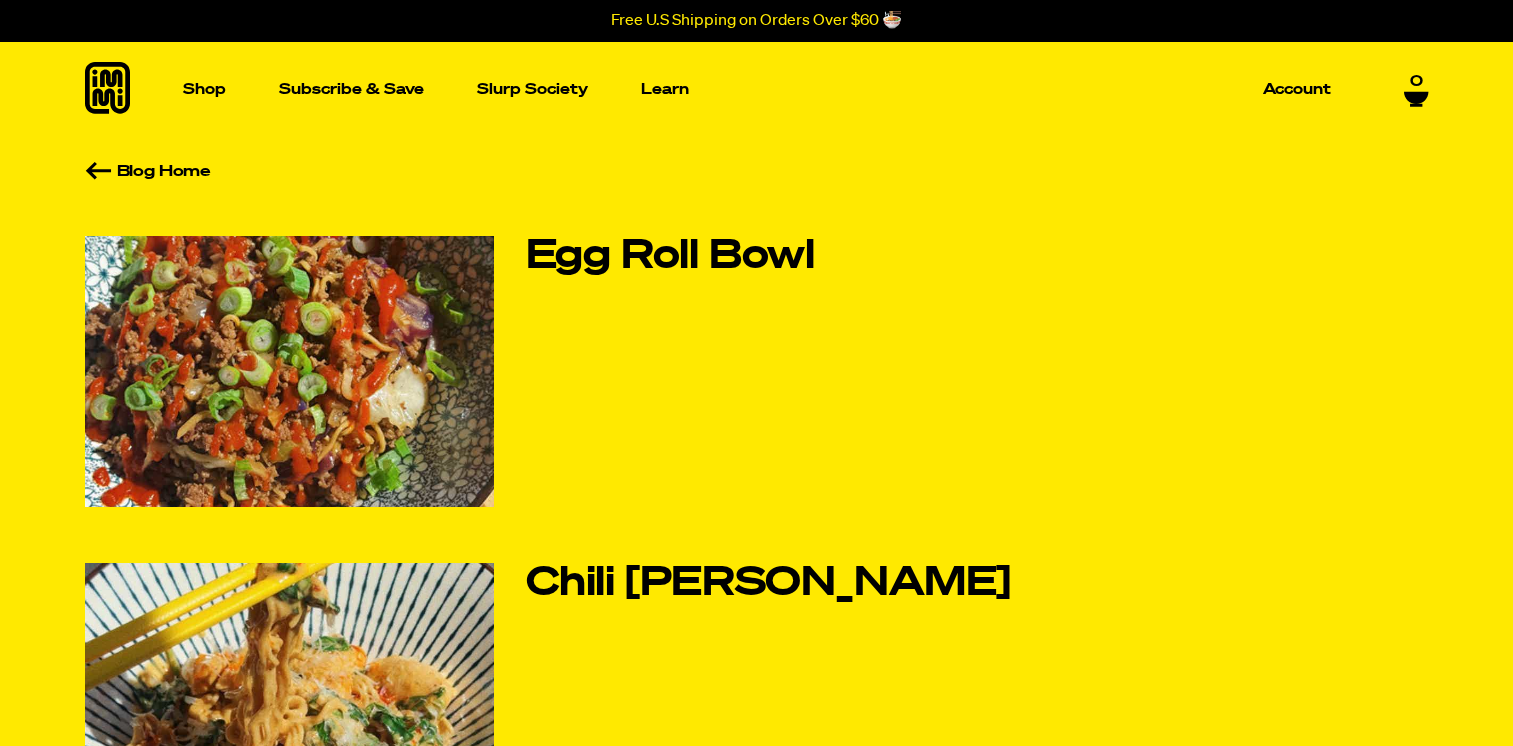scroll, scrollTop: 0, scrollLeft: 0, axis: both 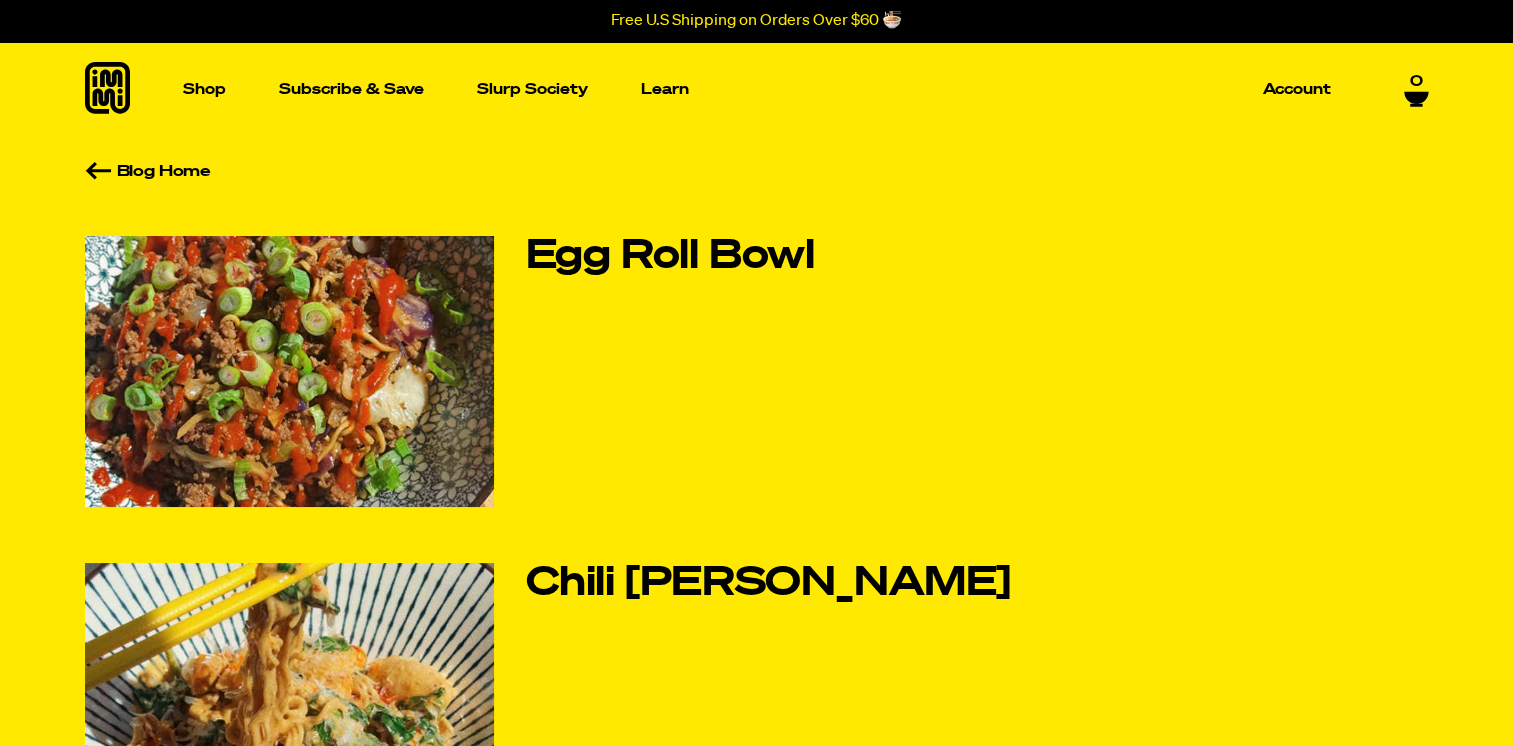 click at bounding box center (289, 371) 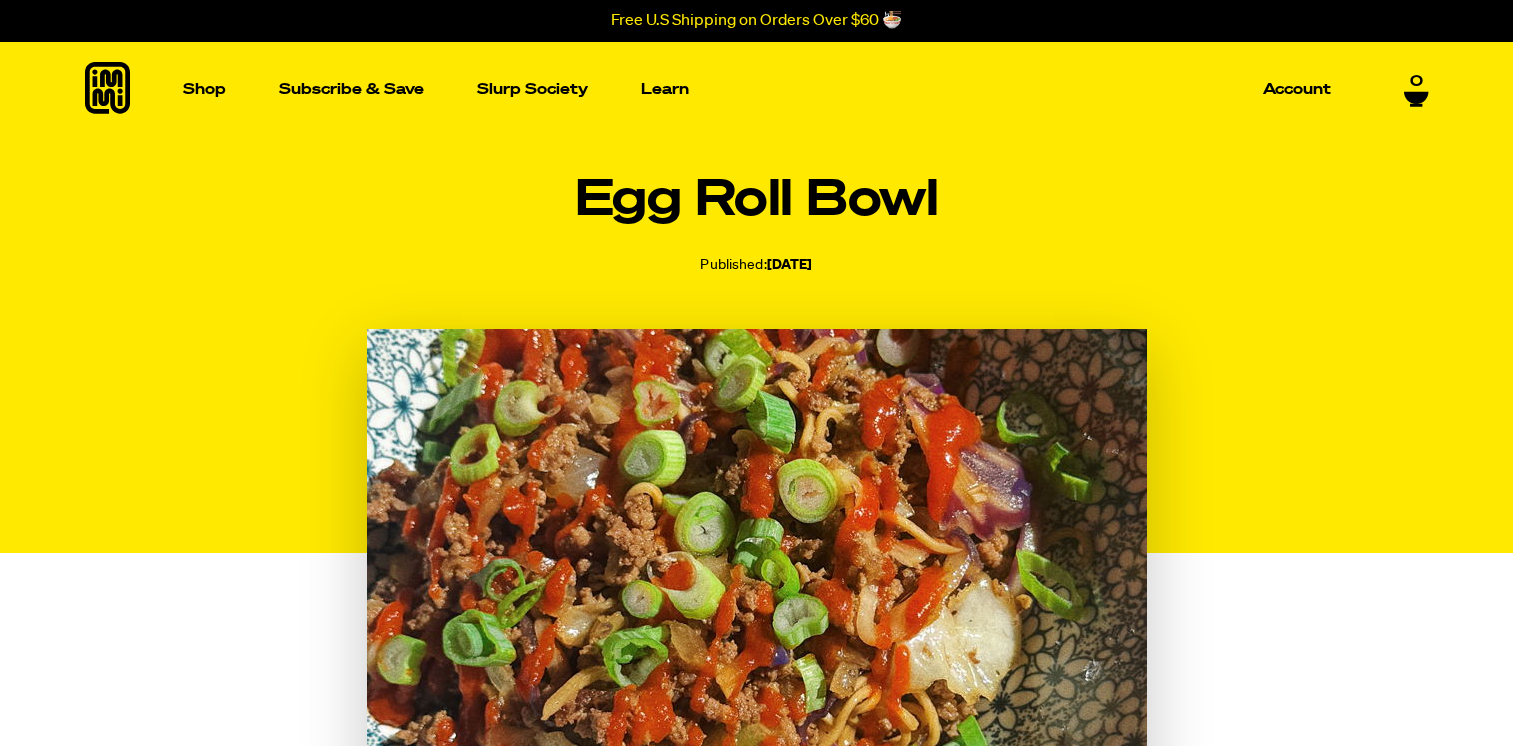 scroll, scrollTop: 0, scrollLeft: 0, axis: both 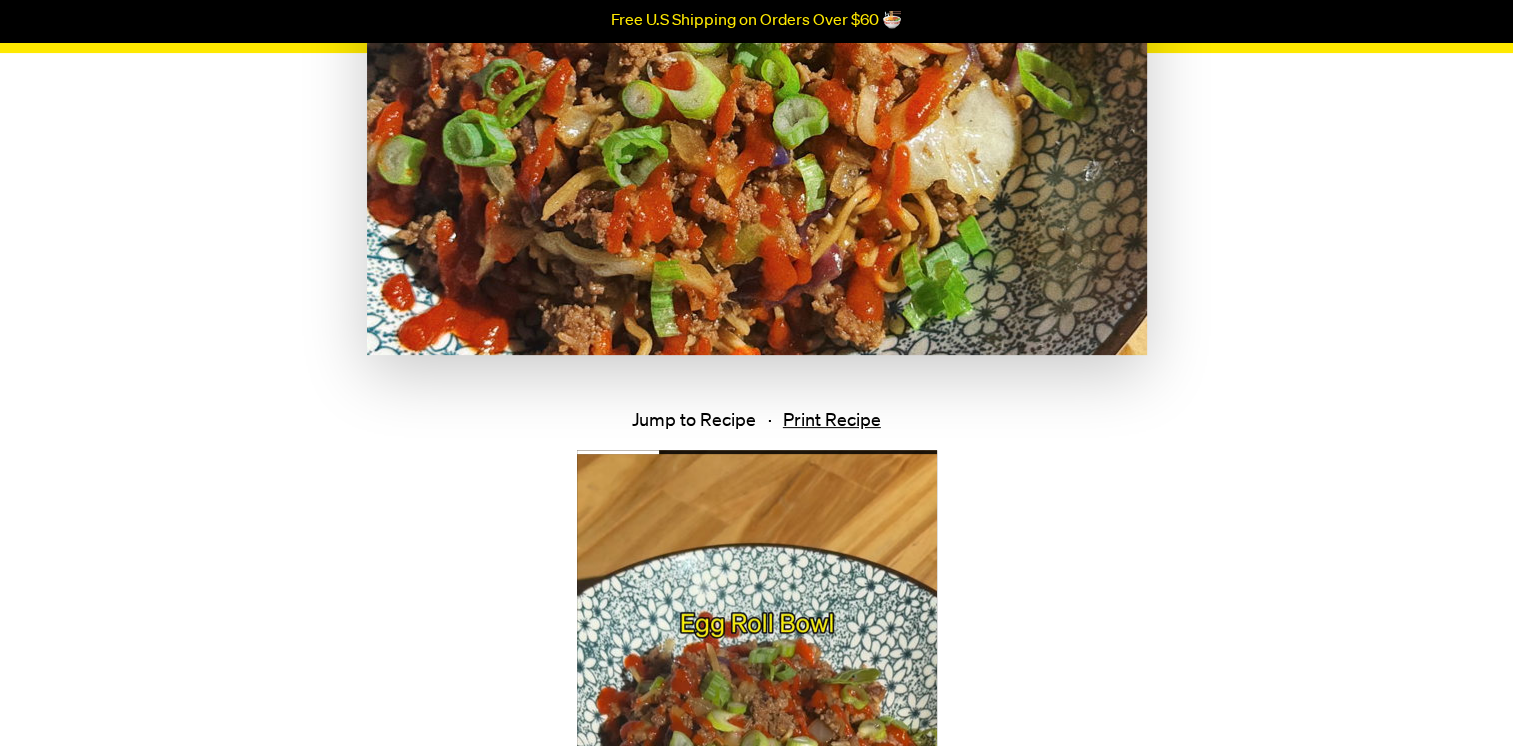 click on "Jump to Recipe" at bounding box center [694, 421] 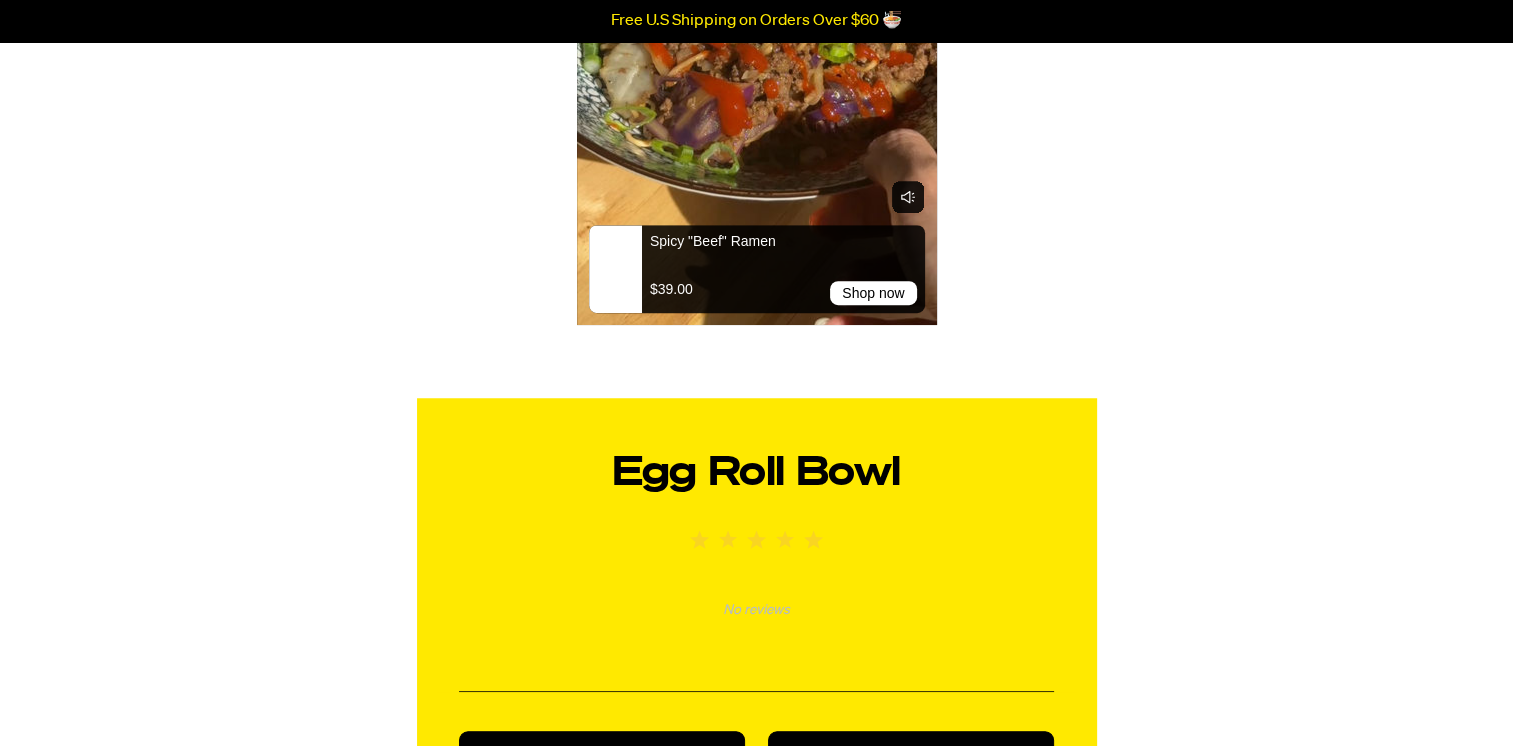 scroll, scrollTop: 1452, scrollLeft: 0, axis: vertical 